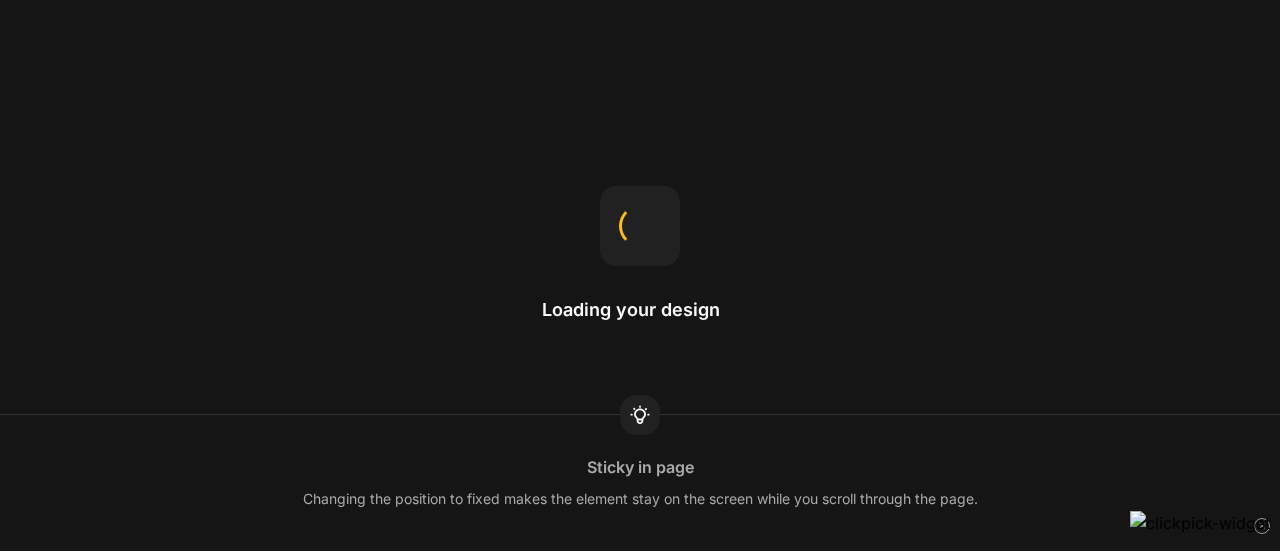 scroll, scrollTop: 0, scrollLeft: 0, axis: both 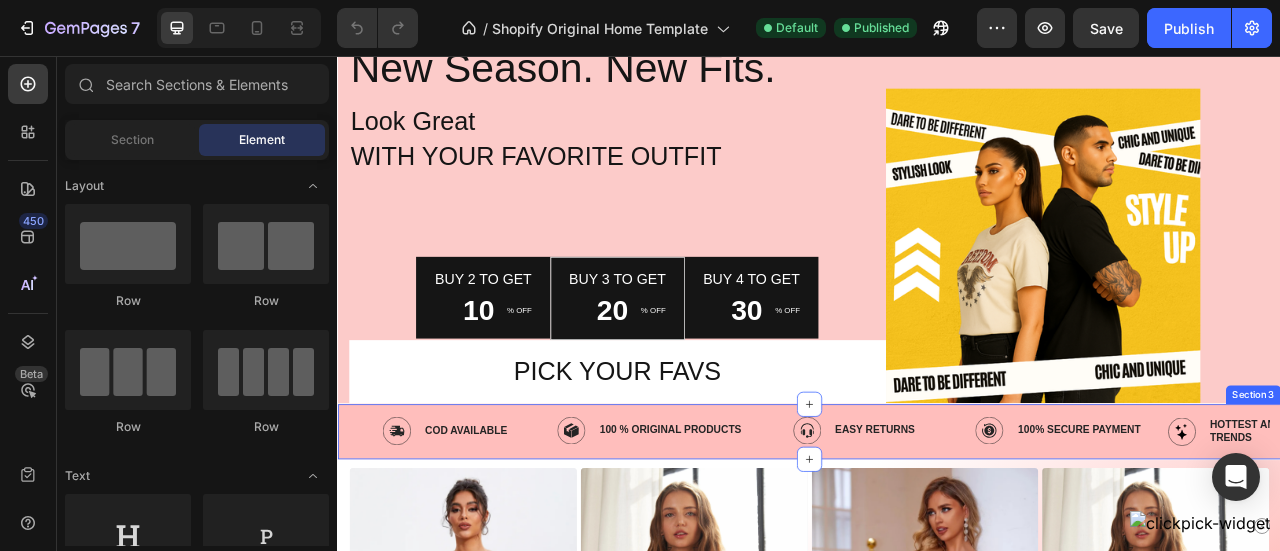 click on "Image COD Available Text Block Row Image 100 % oRIGInal Products Text Block Row Image Easy rETURNS Text Block Row Image 100% Secure Payment Text Block Row Image hottest and latest trends Text Block Row Carousel Section 3" at bounding box center [937, 533] 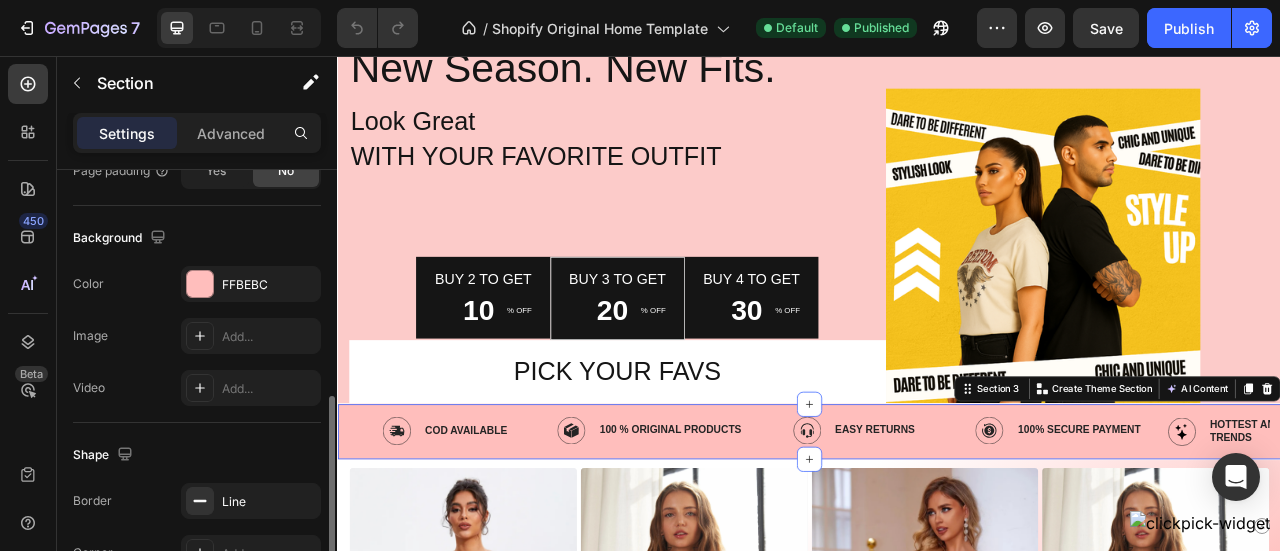 scroll, scrollTop: 620, scrollLeft: 0, axis: vertical 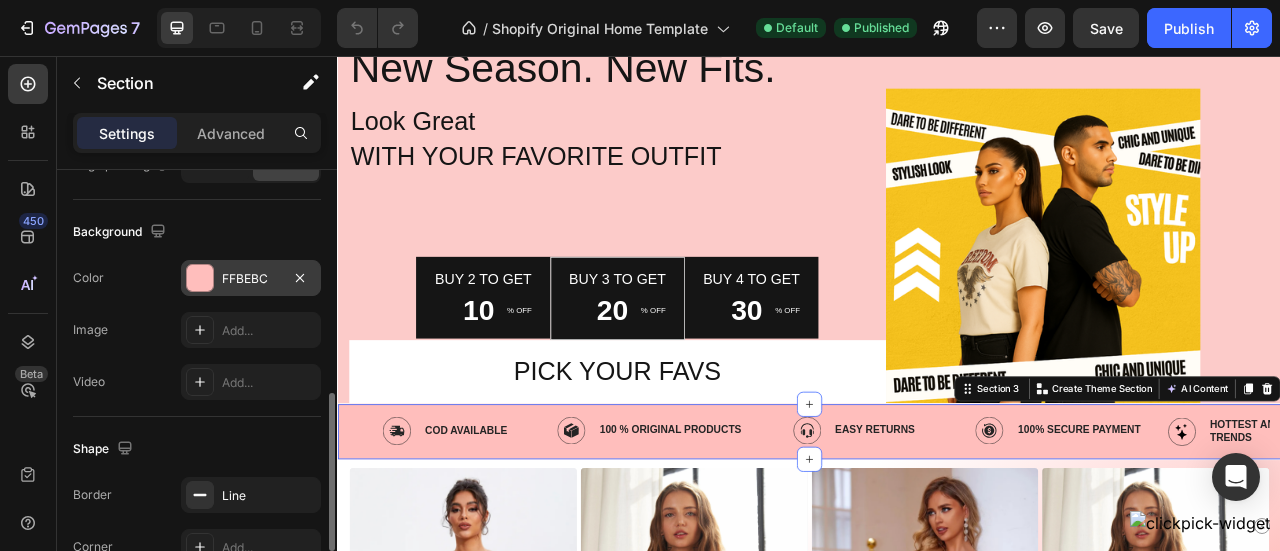 click on "FFBEBC" at bounding box center [251, 279] 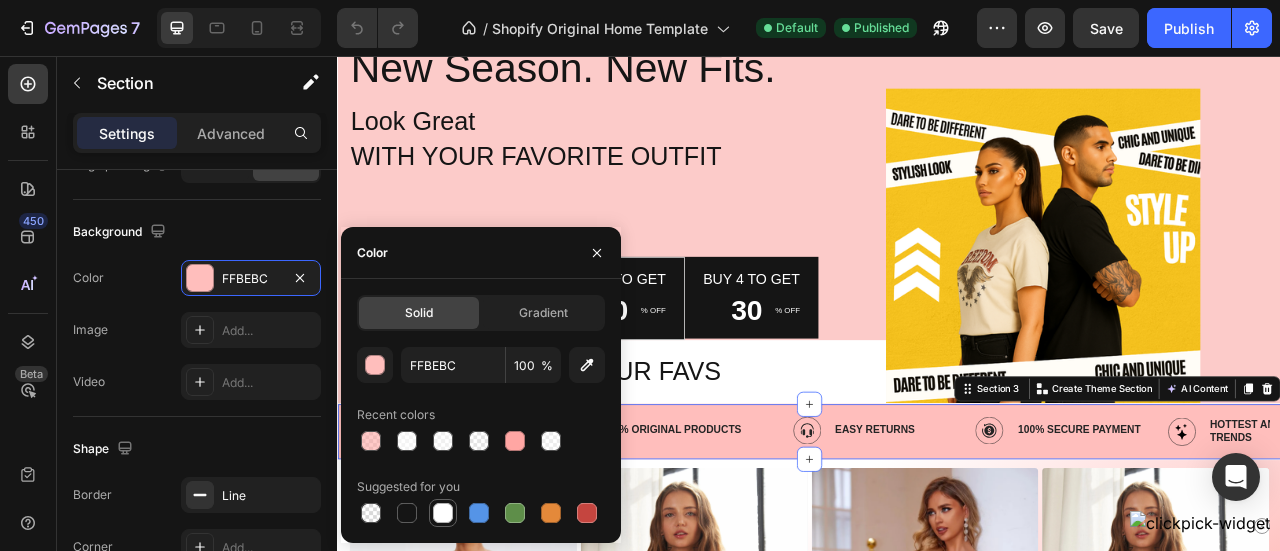 click at bounding box center [443, 513] 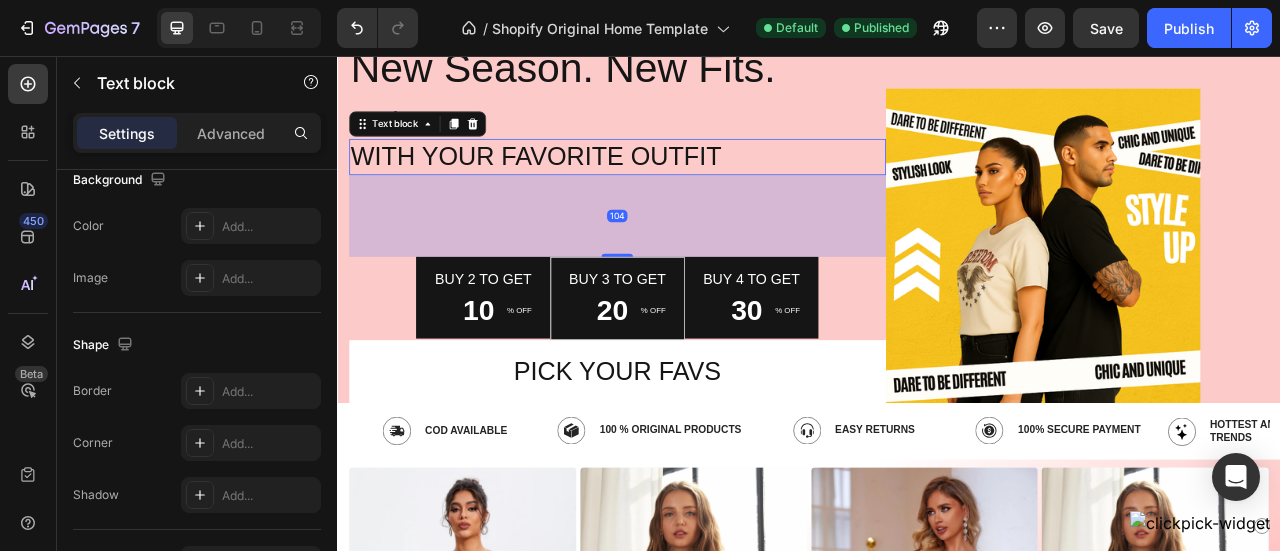 scroll, scrollTop: 0, scrollLeft: 0, axis: both 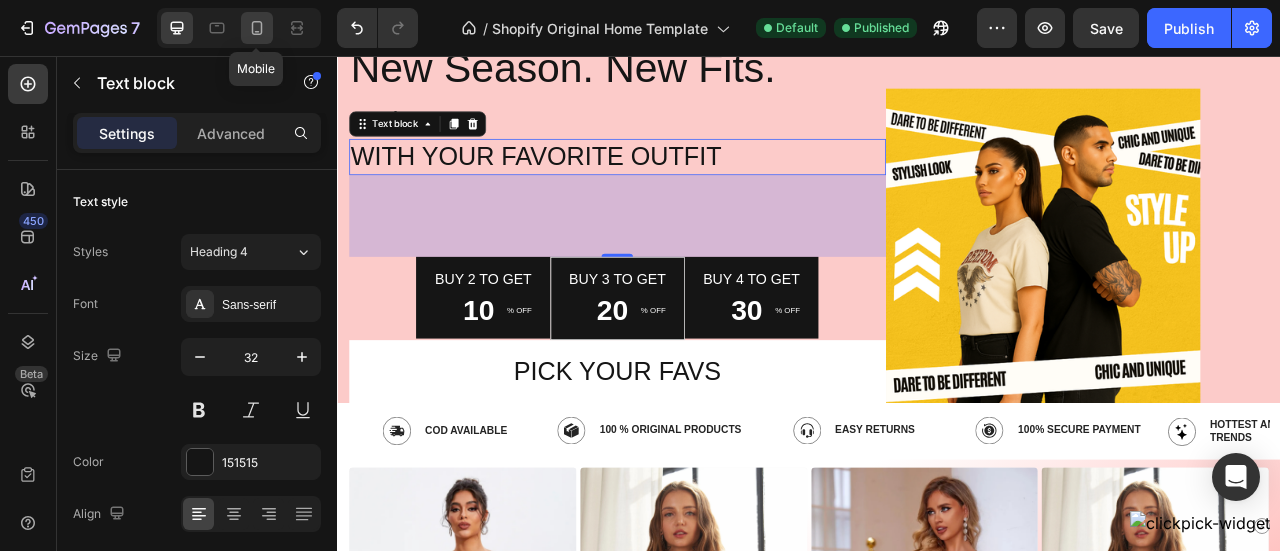 click 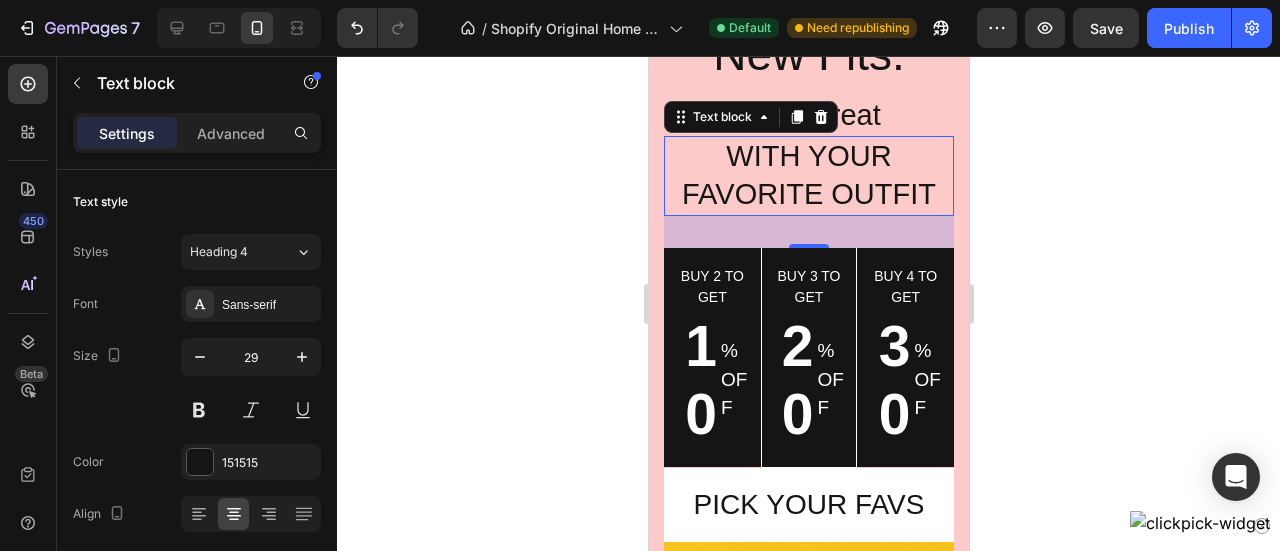scroll, scrollTop: 0, scrollLeft: 0, axis: both 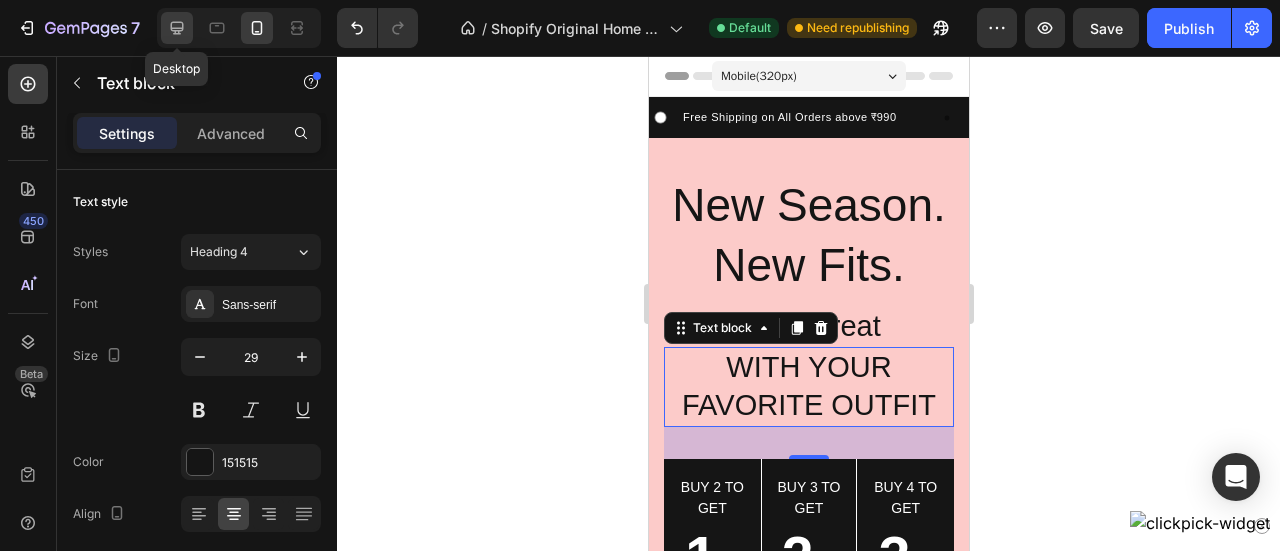 click 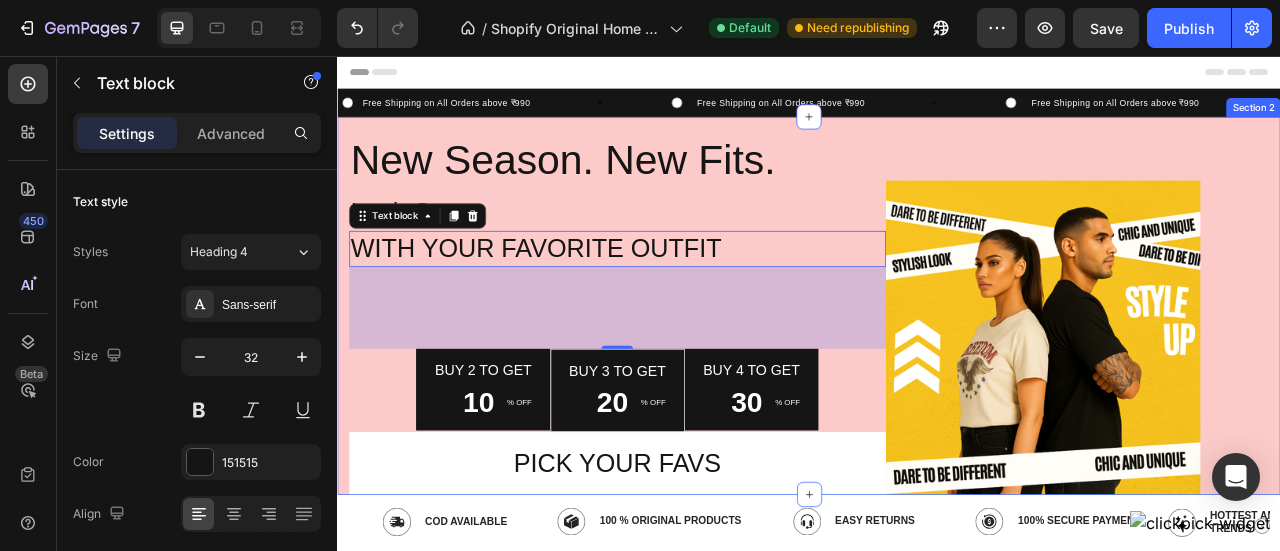 scroll, scrollTop: 152, scrollLeft: 0, axis: vertical 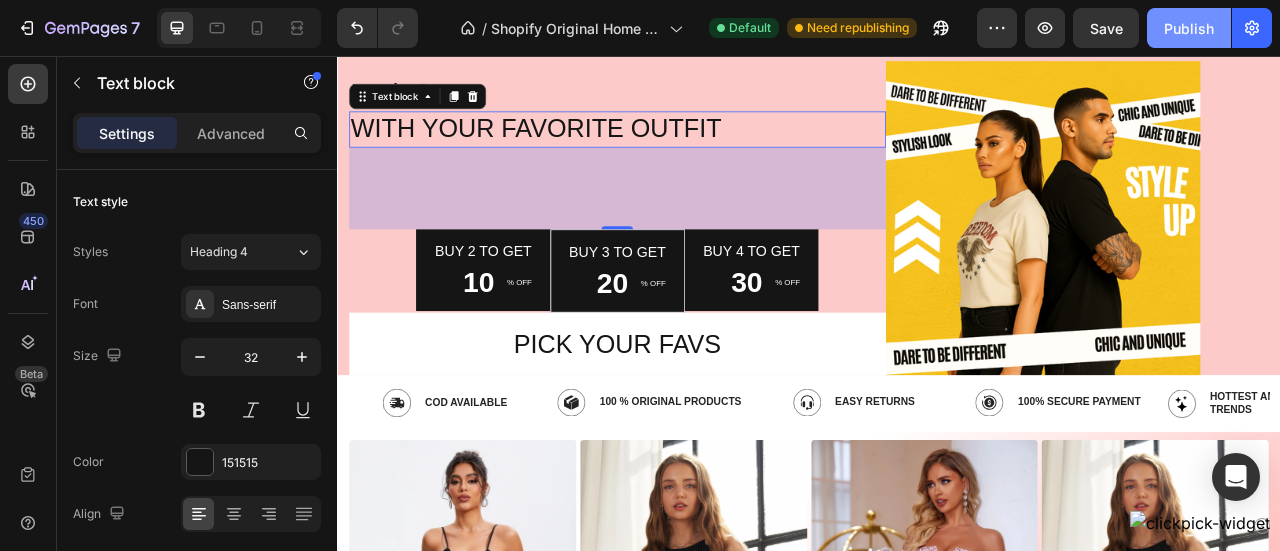 click on "Publish" 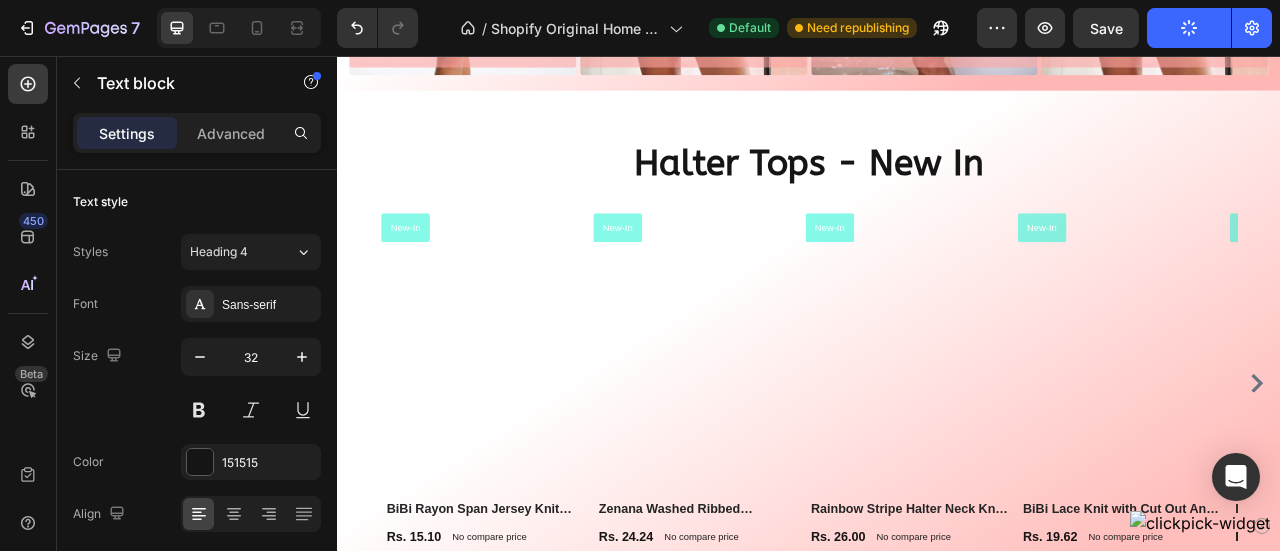 scroll, scrollTop: 1051, scrollLeft: 0, axis: vertical 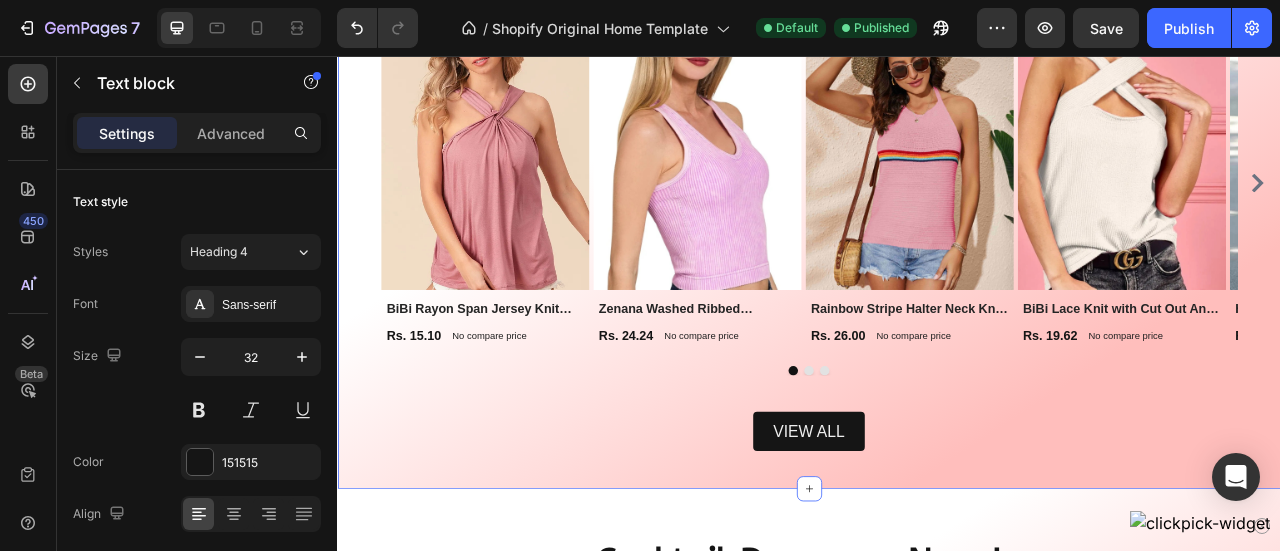 drag, startPoint x: 628, startPoint y: 96, endPoint x: 356, endPoint y: 132, distance: 274.372 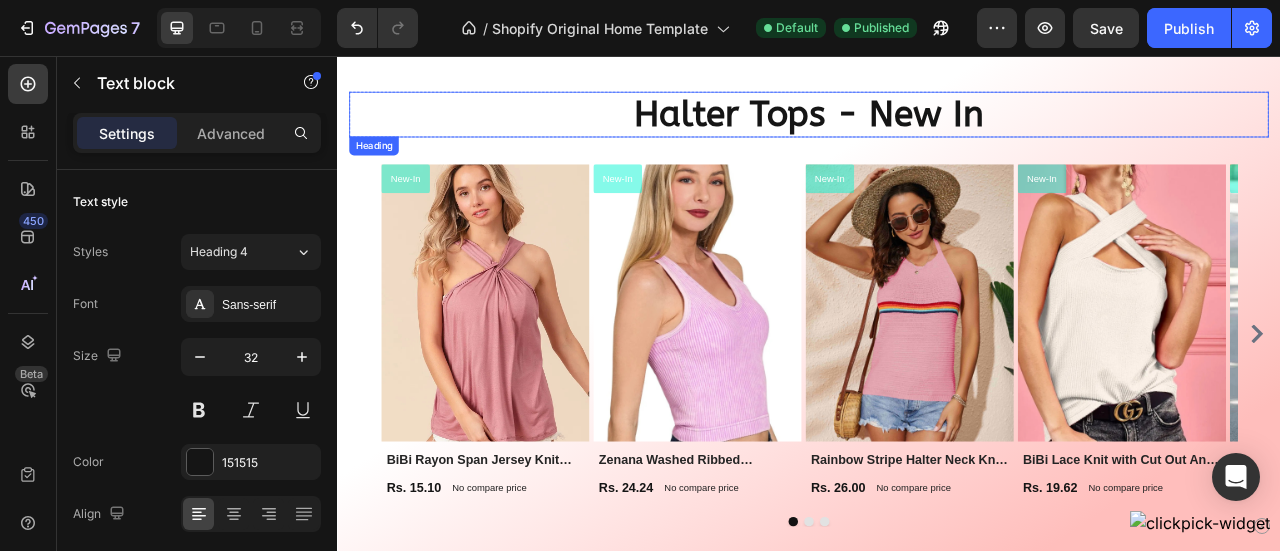 scroll, scrollTop: 946, scrollLeft: 0, axis: vertical 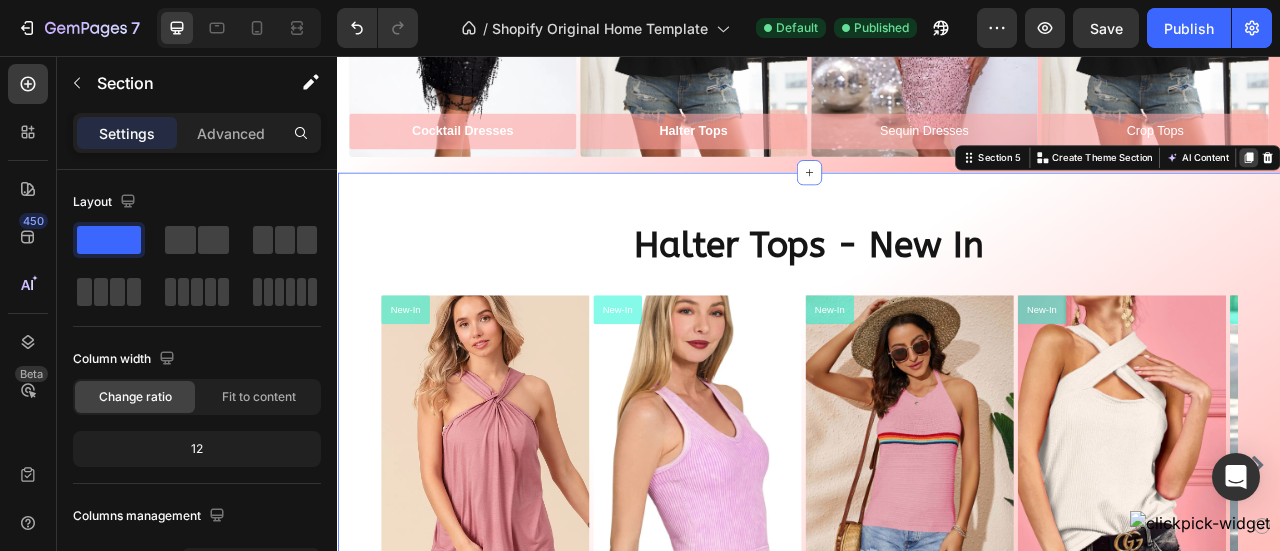 click 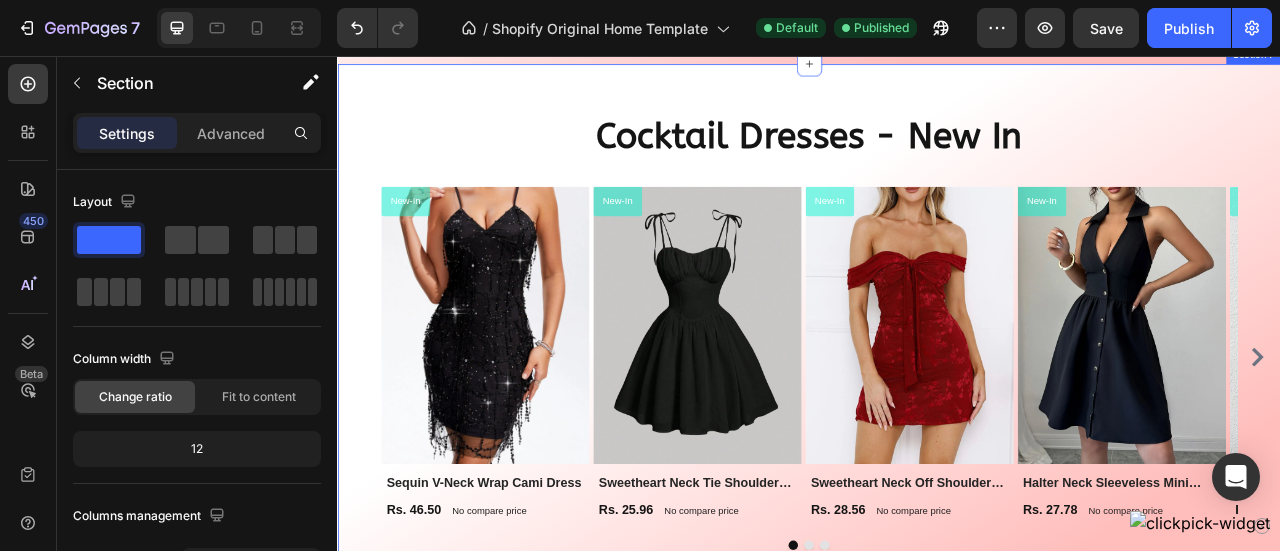 scroll, scrollTop: 2528, scrollLeft: 0, axis: vertical 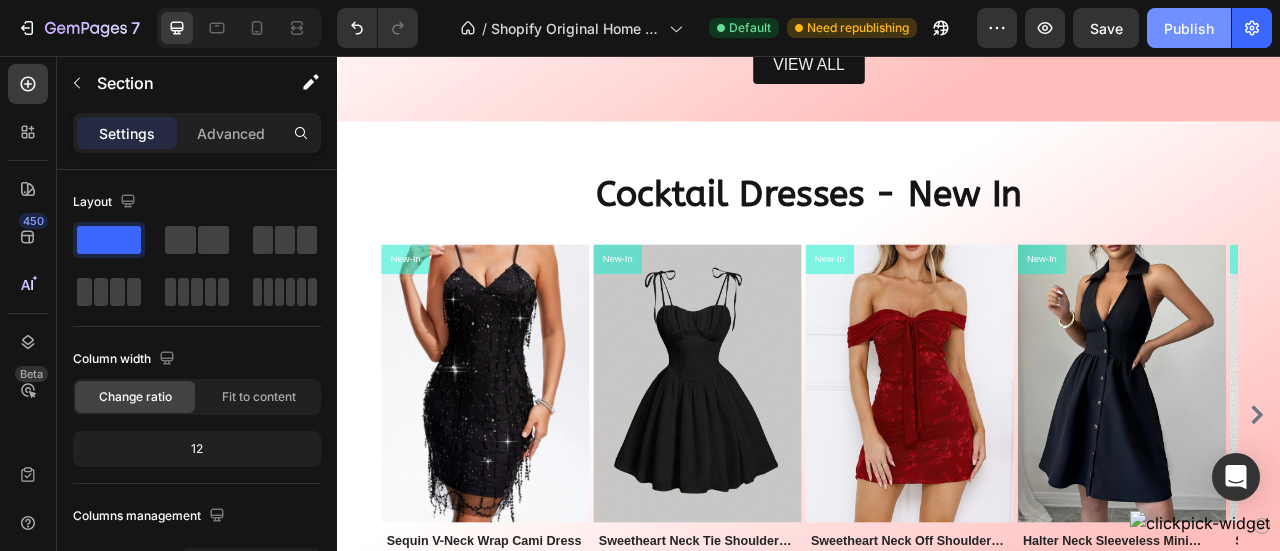 click on "Publish" at bounding box center [1189, 28] 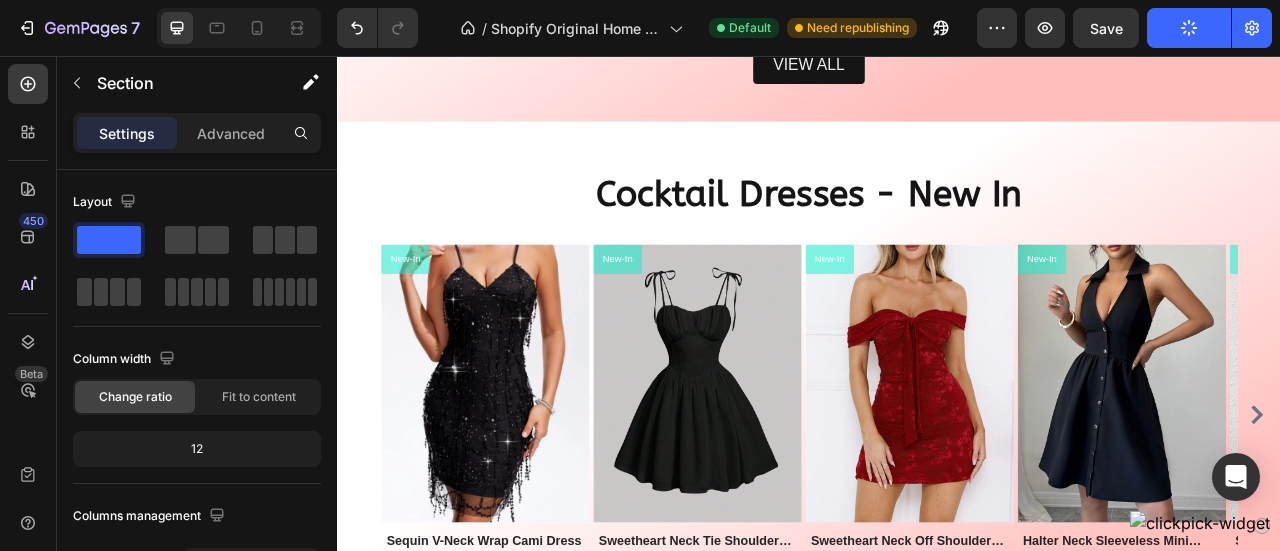 click 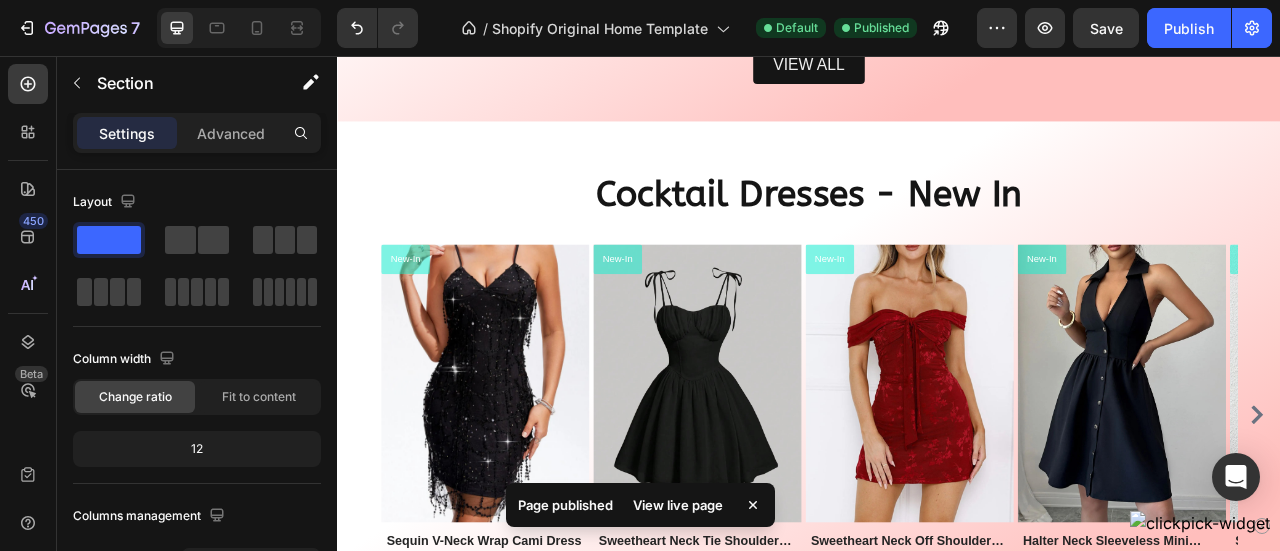 click 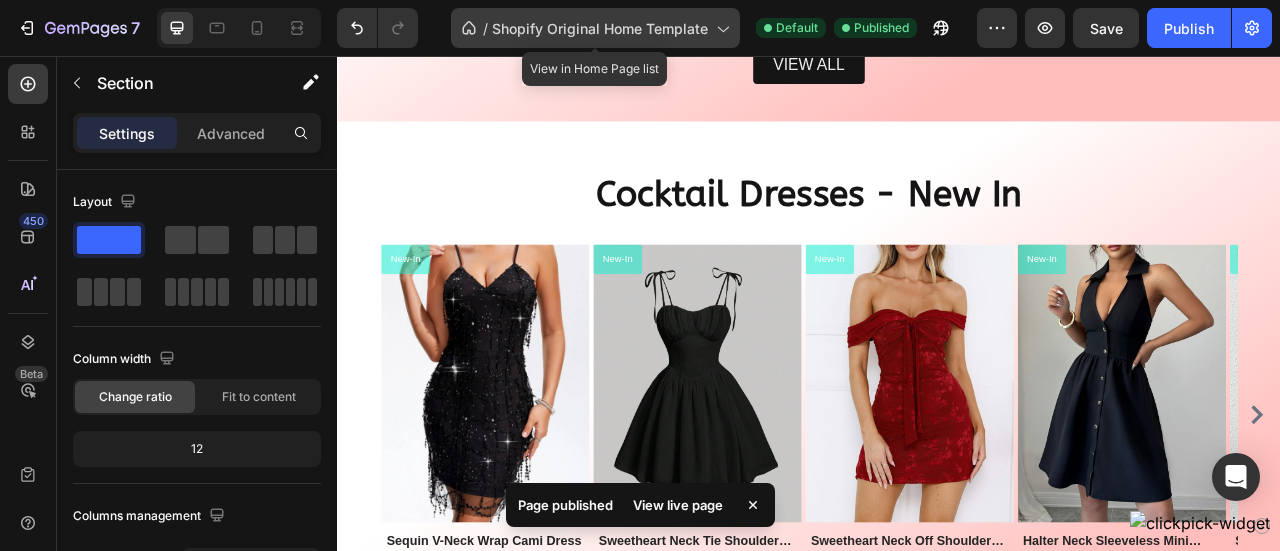 click on "Shopify Original Home Template" at bounding box center (600, 28) 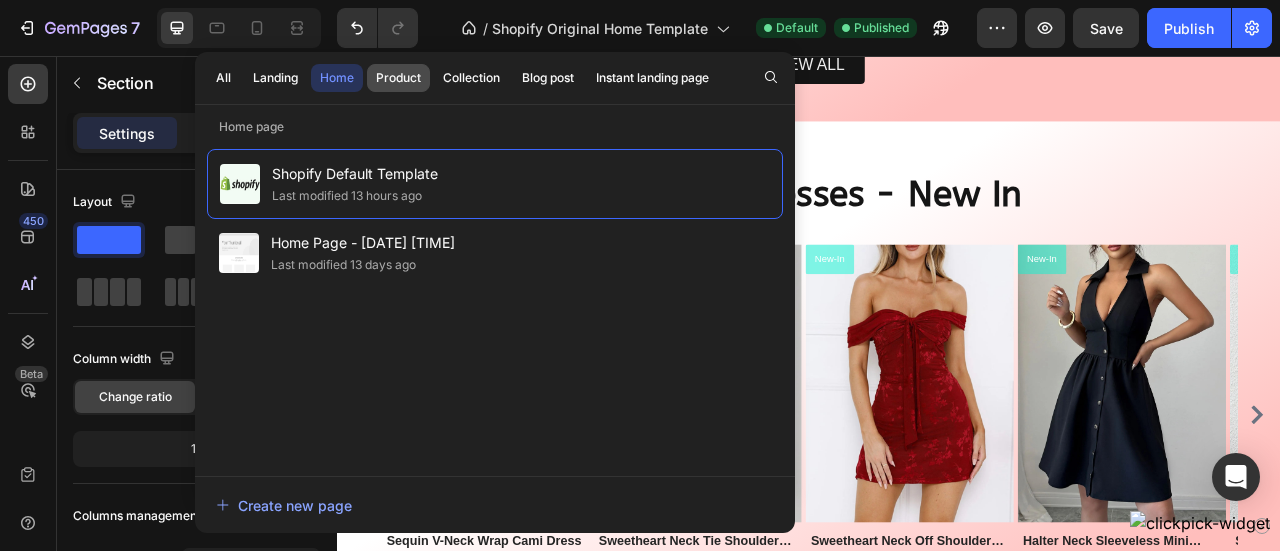 click on "Product" at bounding box center (398, 78) 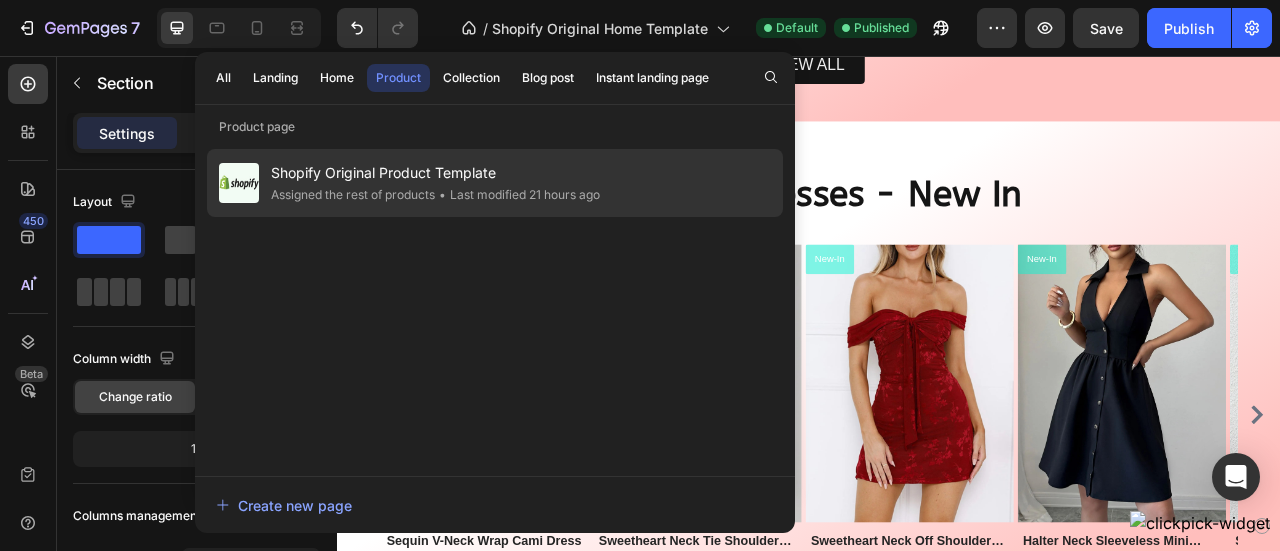 click on "Assigned the rest of products" 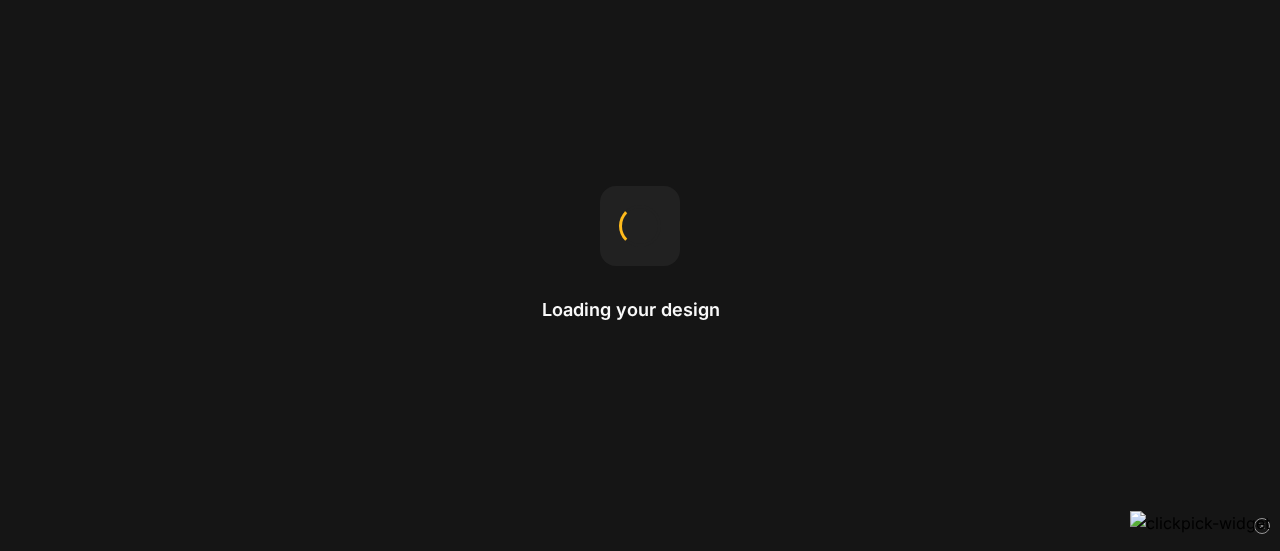 scroll, scrollTop: 0, scrollLeft: 0, axis: both 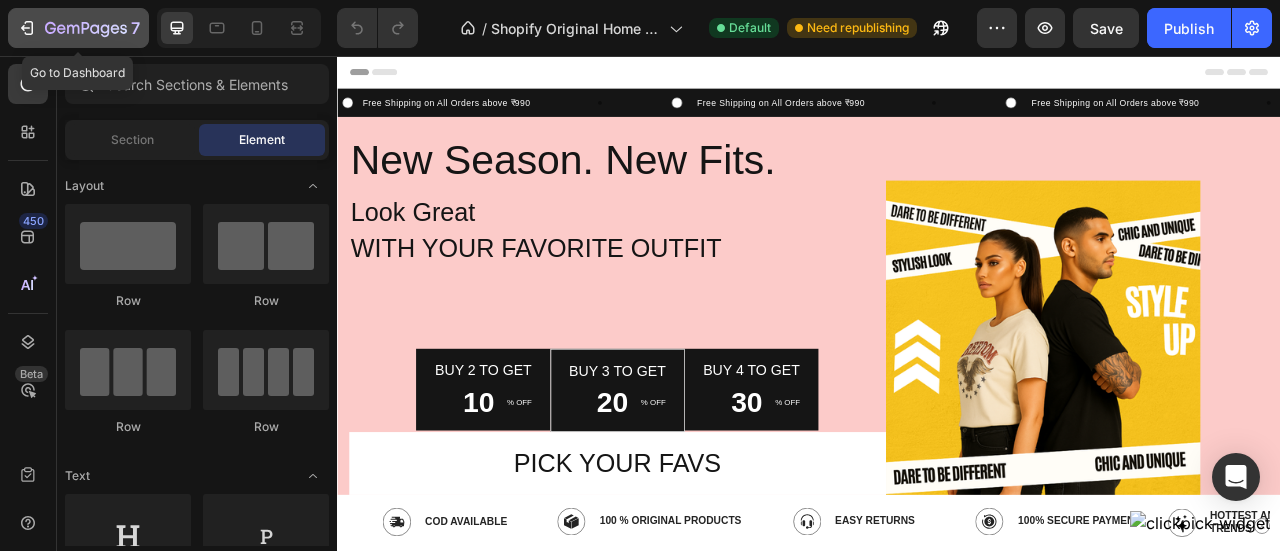 click 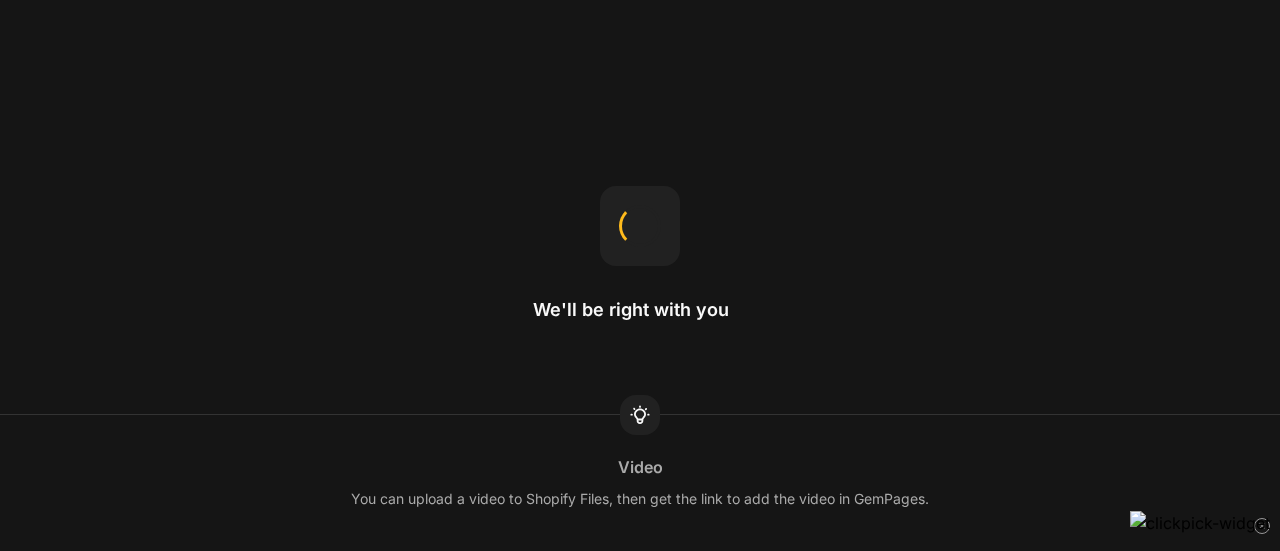 scroll, scrollTop: 0, scrollLeft: 0, axis: both 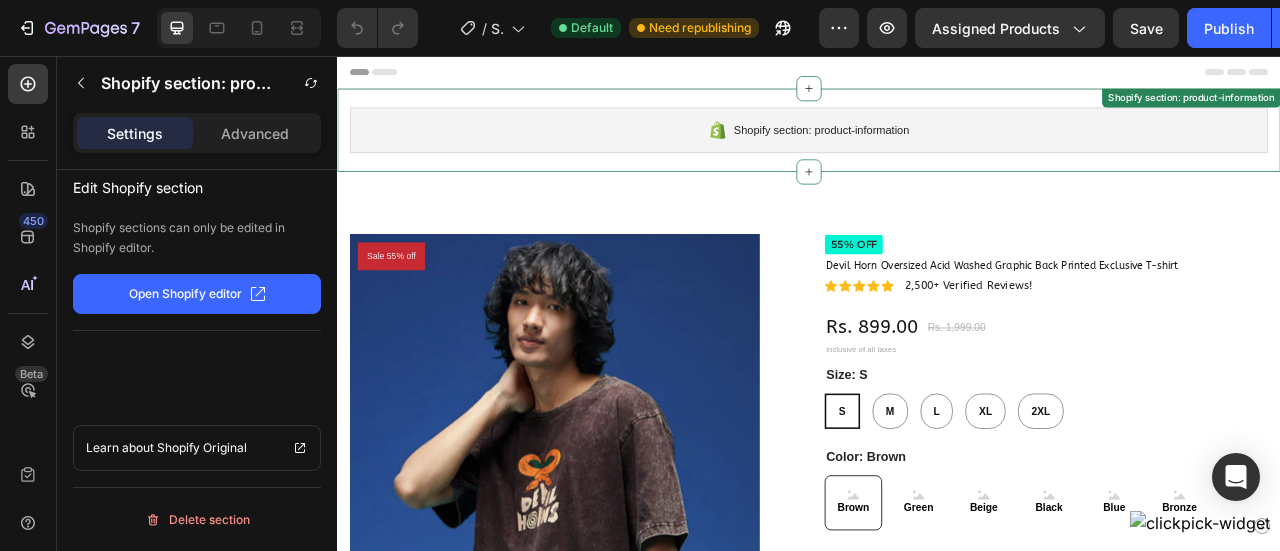 click on "Shopify section: product-information" at bounding box center [937, 150] 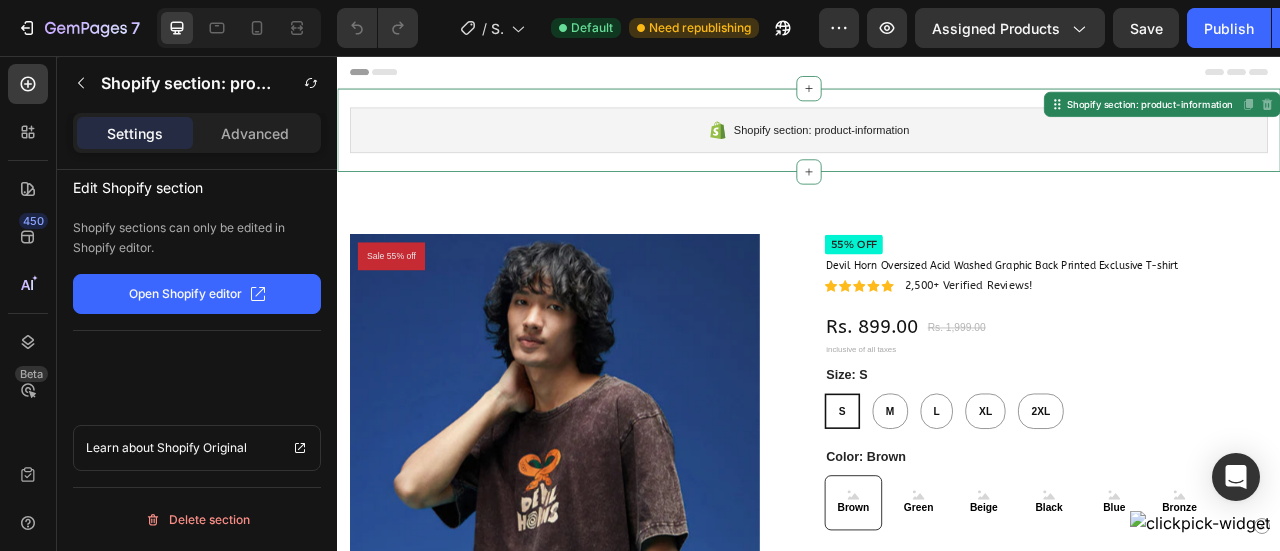 click on "Open Shopify editor" 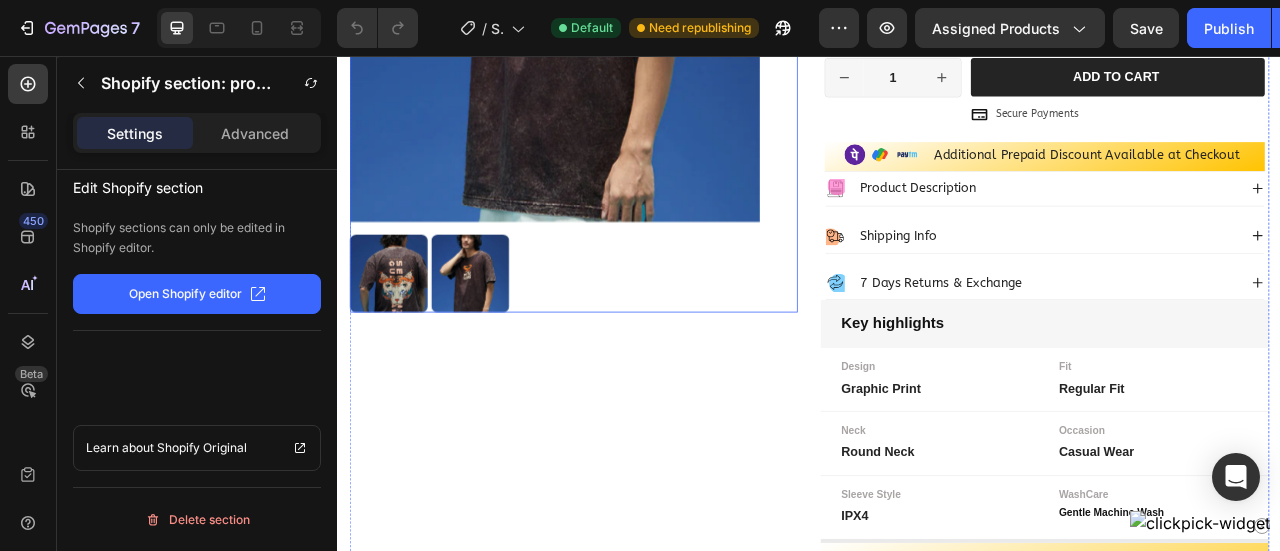 scroll, scrollTop: 687, scrollLeft: 0, axis: vertical 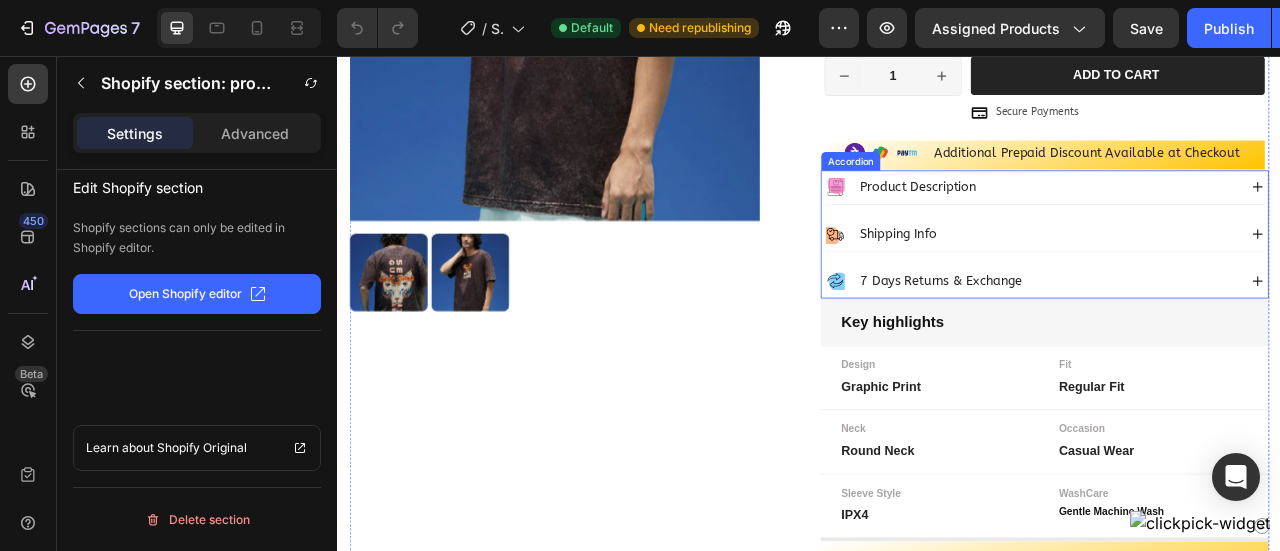 click on "Product Description" at bounding box center (1076, 222) 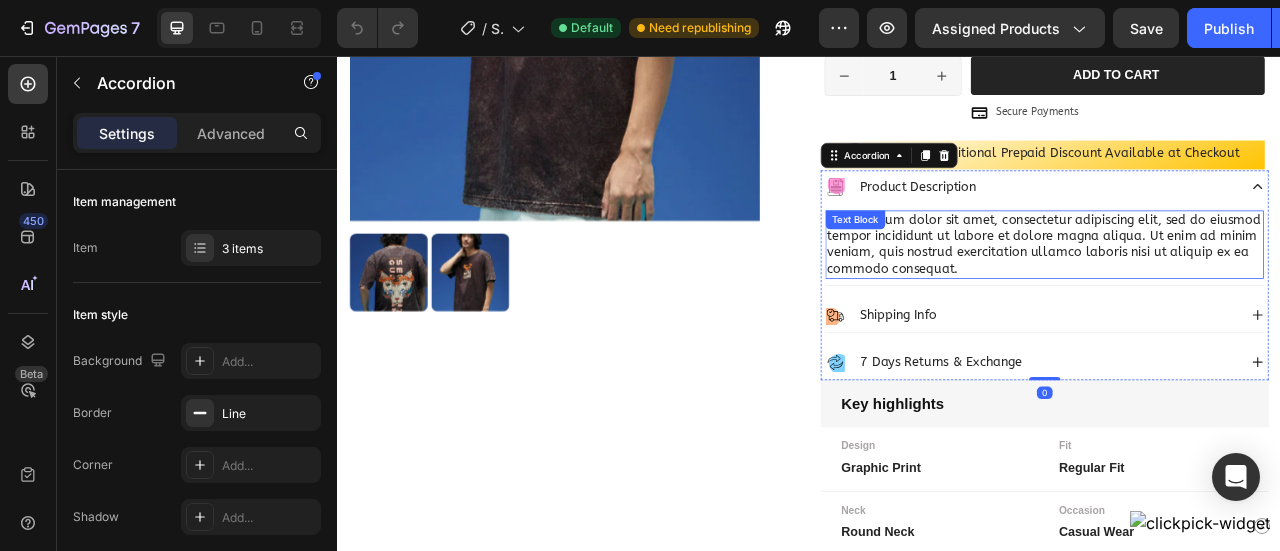 click on "Lorem ipsum dolor sit amet, consectetur adipiscing elit, sed do eiusmod tempor incididunt ut labore et dolore magna aliqua. Ut enim ad minim veniam, quis nostrud exercitation ullamco laboris nisi ut aliquip ex ea commodo consequat." at bounding box center (1237, 295) 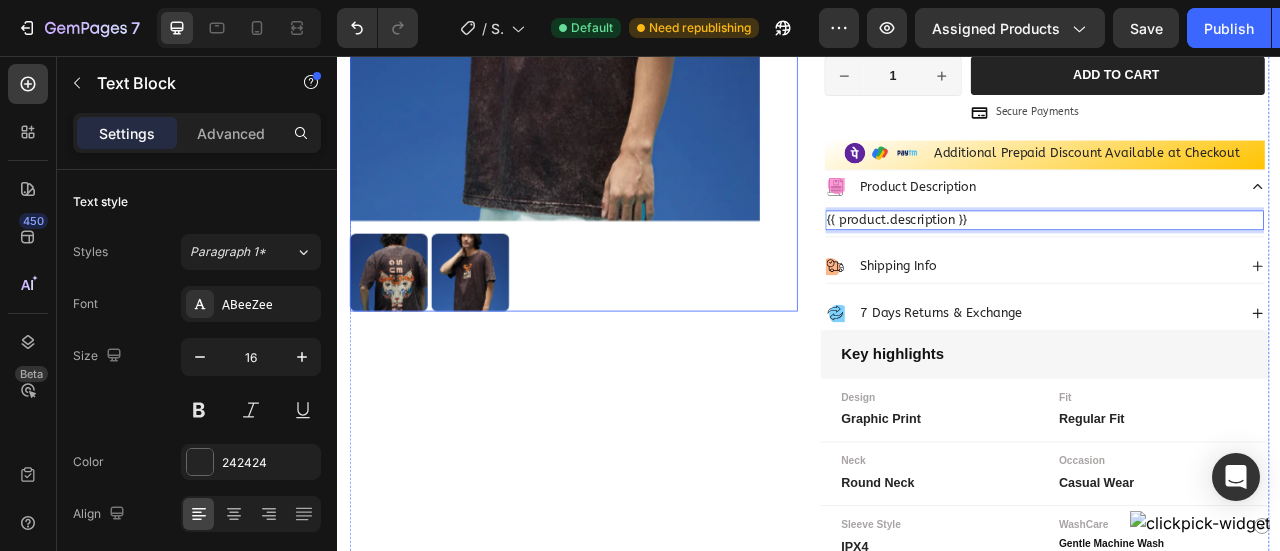 click on "Sale 55% off Product Badge Product Images" at bounding box center [637, -13] 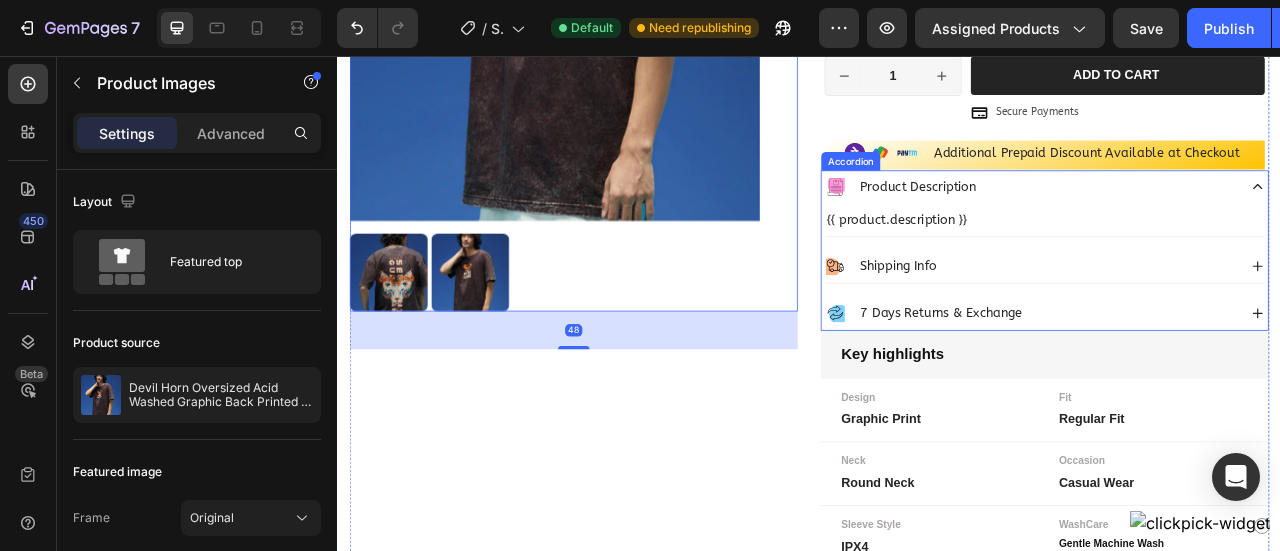 click on "Product Description" at bounding box center (1221, 222) 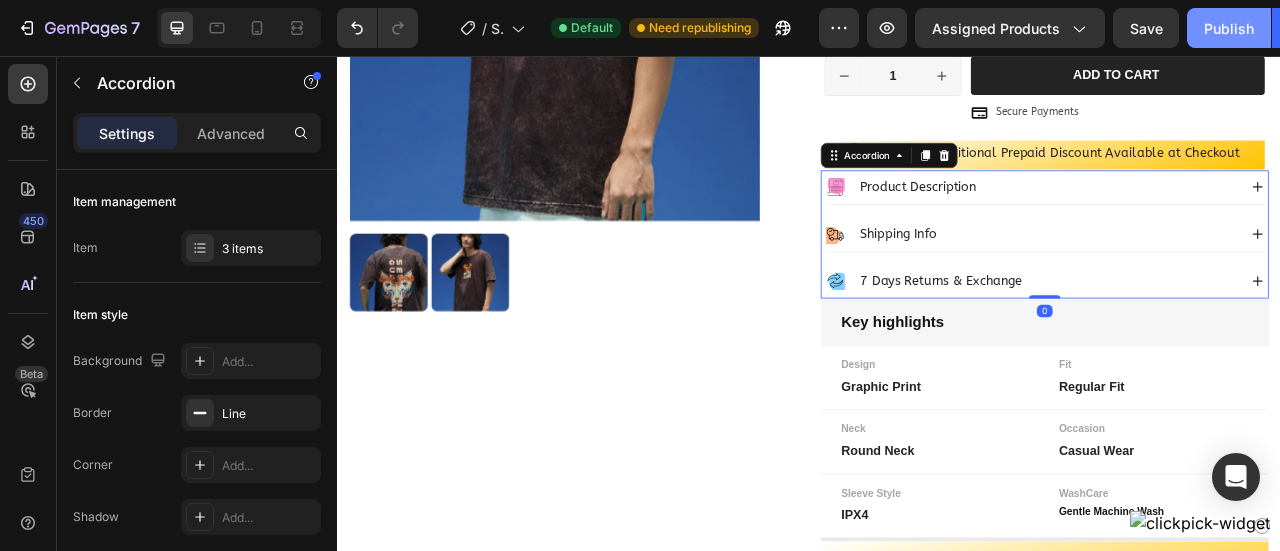 click on "Publish" at bounding box center [1229, 28] 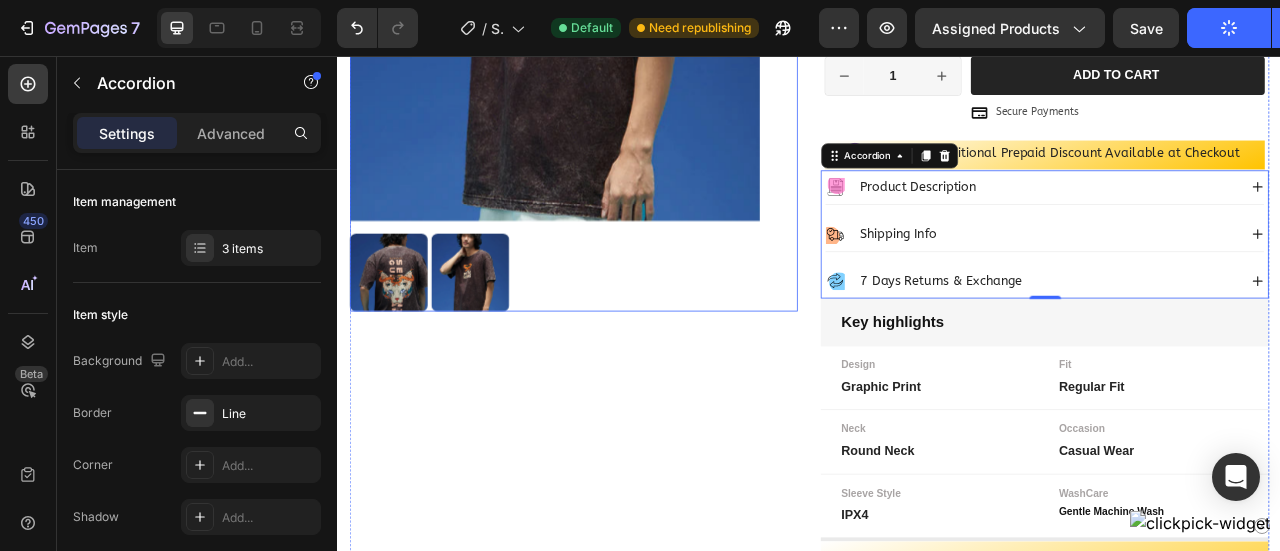scroll, scrollTop: 0, scrollLeft: 0, axis: both 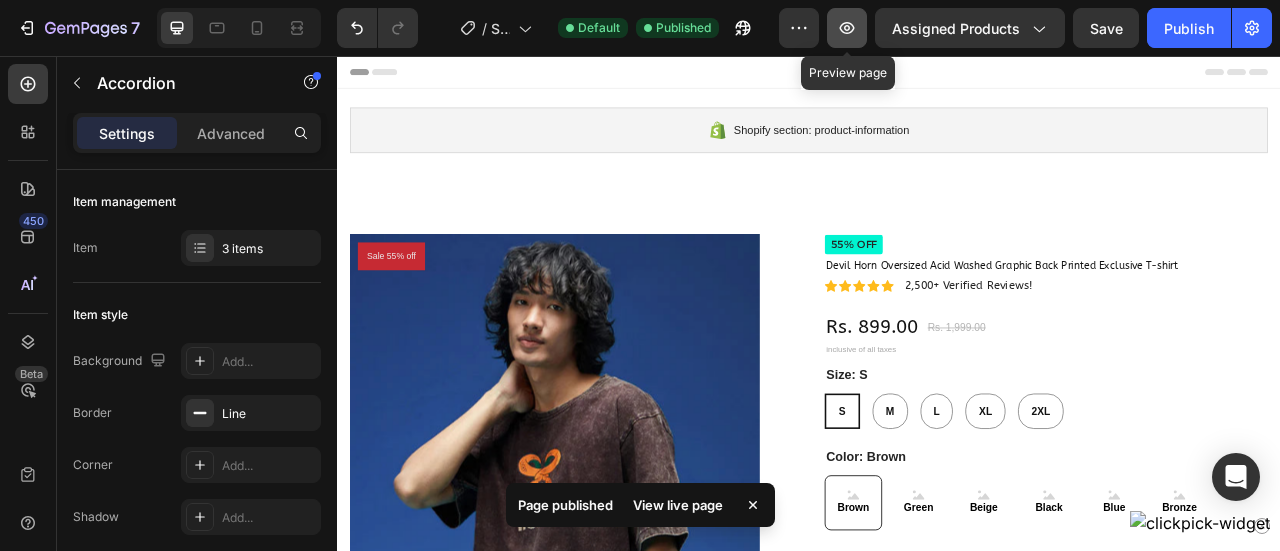 click 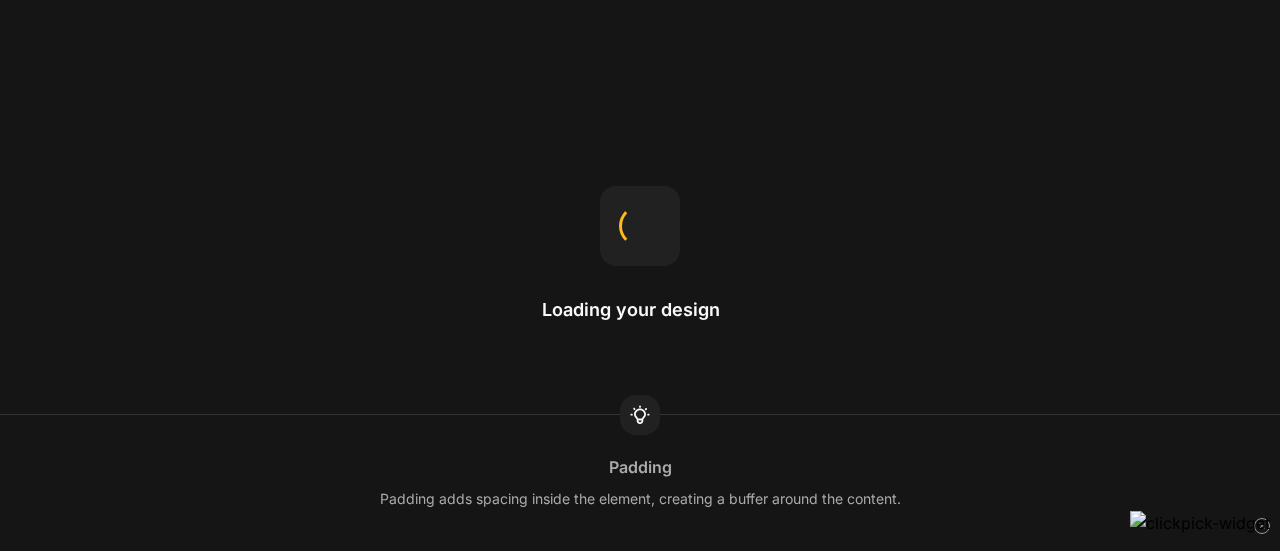 scroll, scrollTop: 0, scrollLeft: 0, axis: both 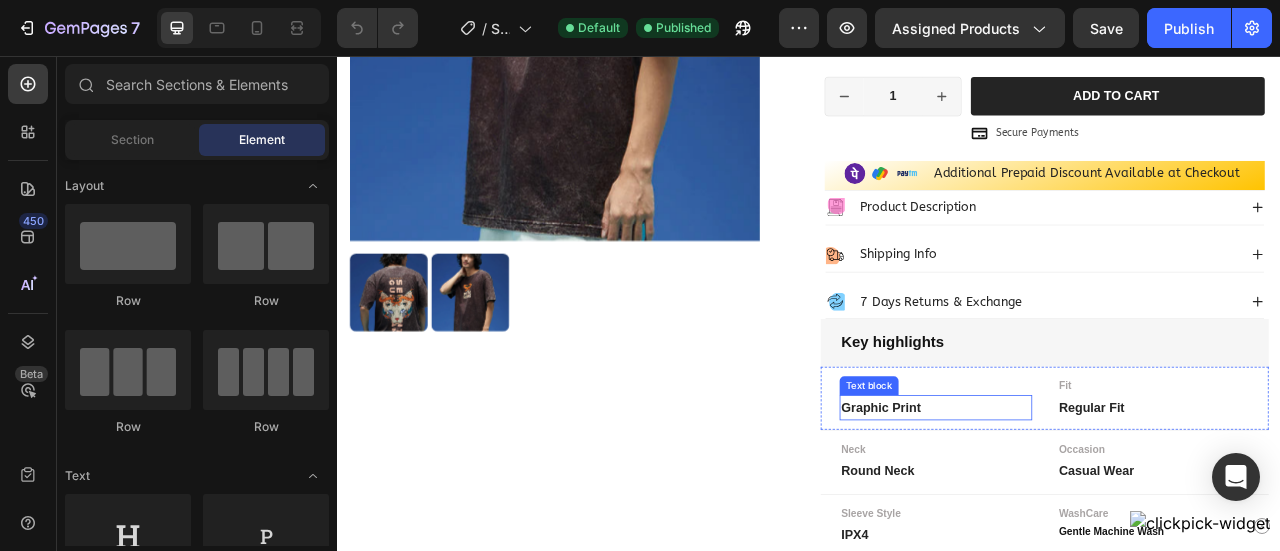 click on "Graphic Print" at bounding box center (1098, 503) 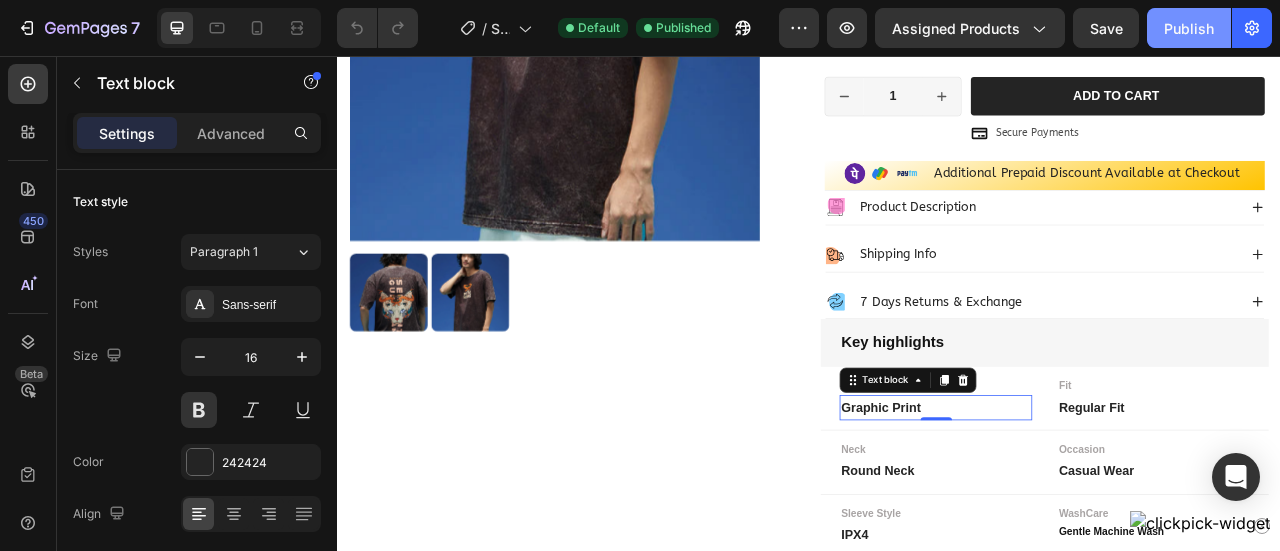 click on "Publish" at bounding box center [1189, 28] 